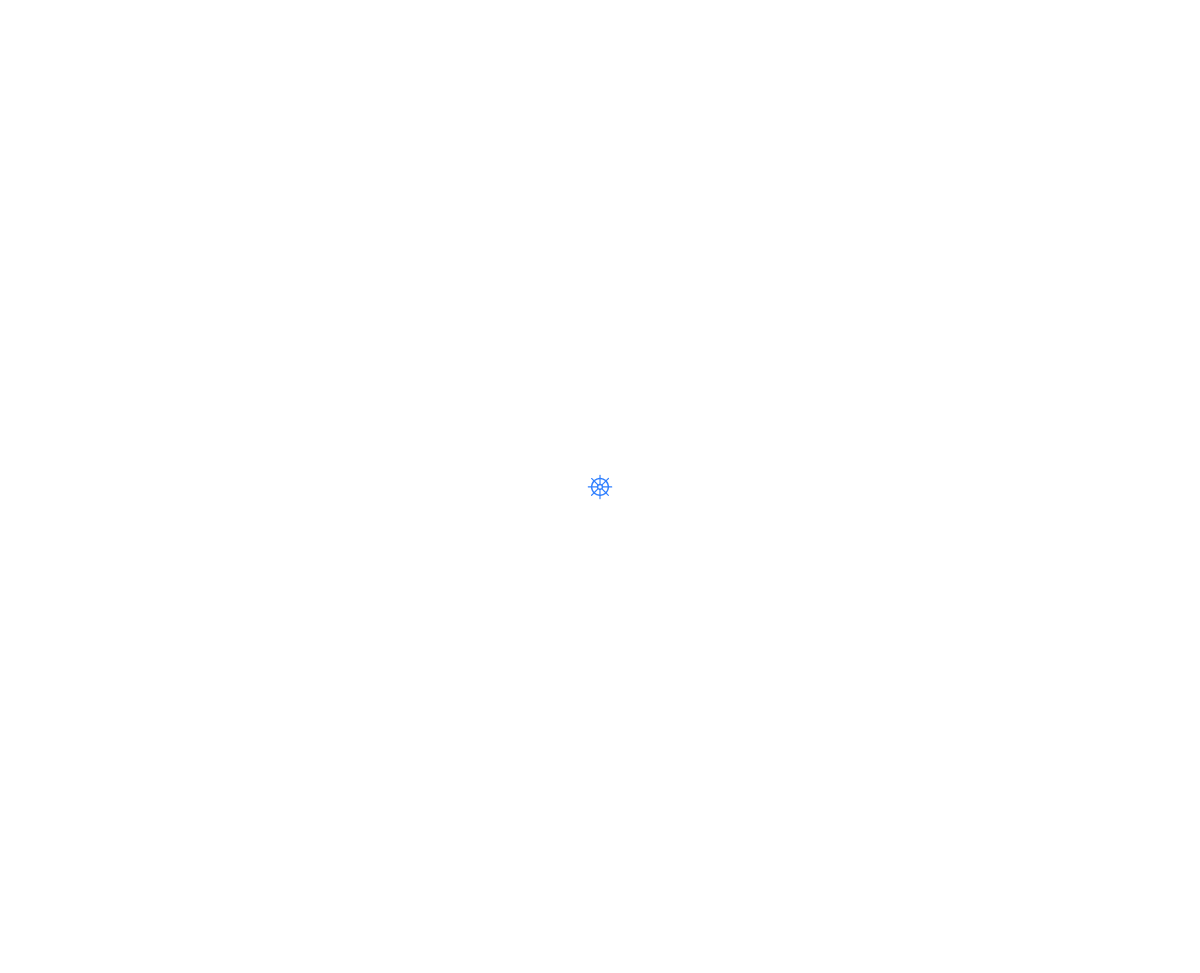 scroll, scrollTop: 0, scrollLeft: 0, axis: both 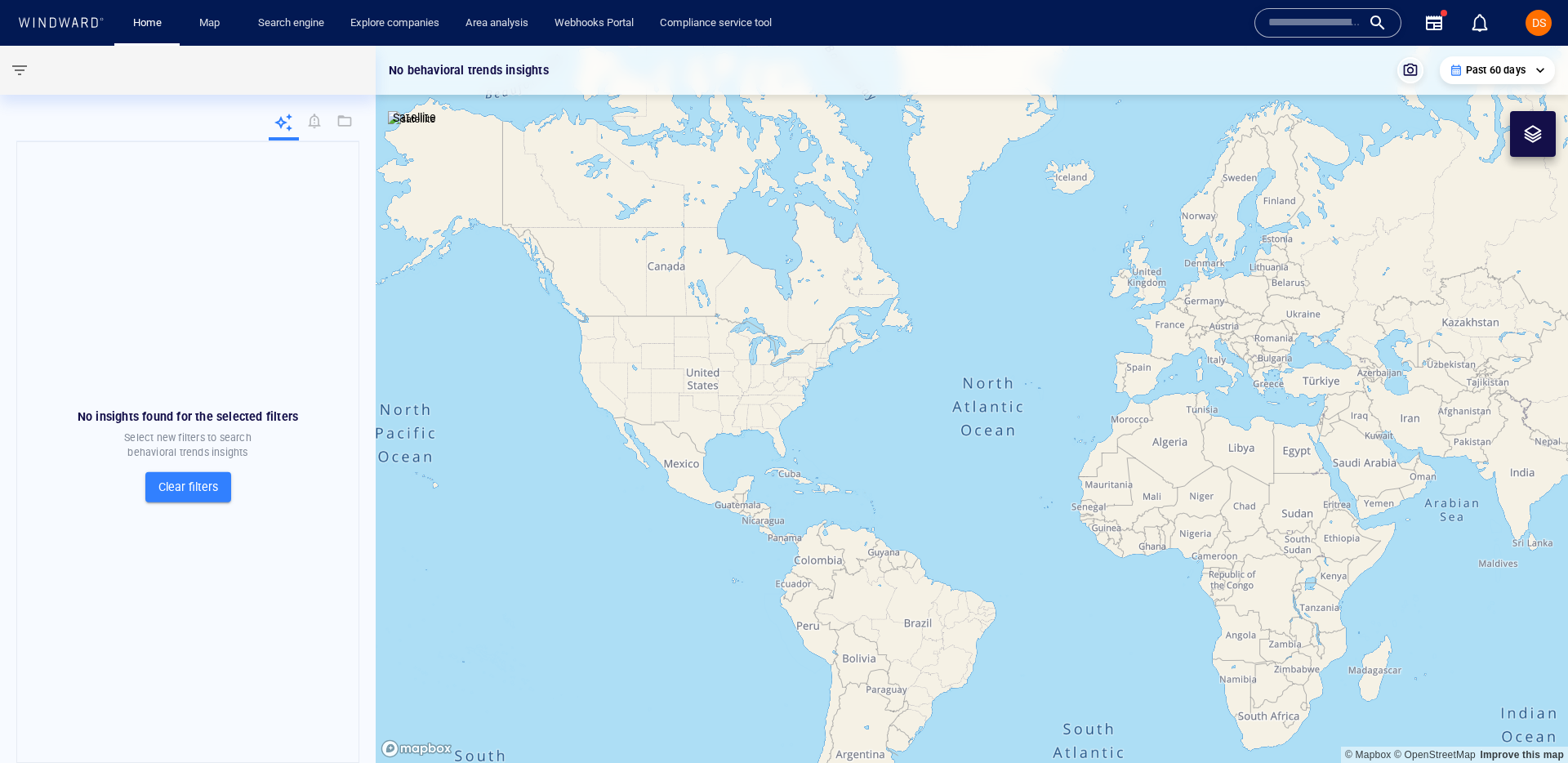click at bounding box center [1315, 23] 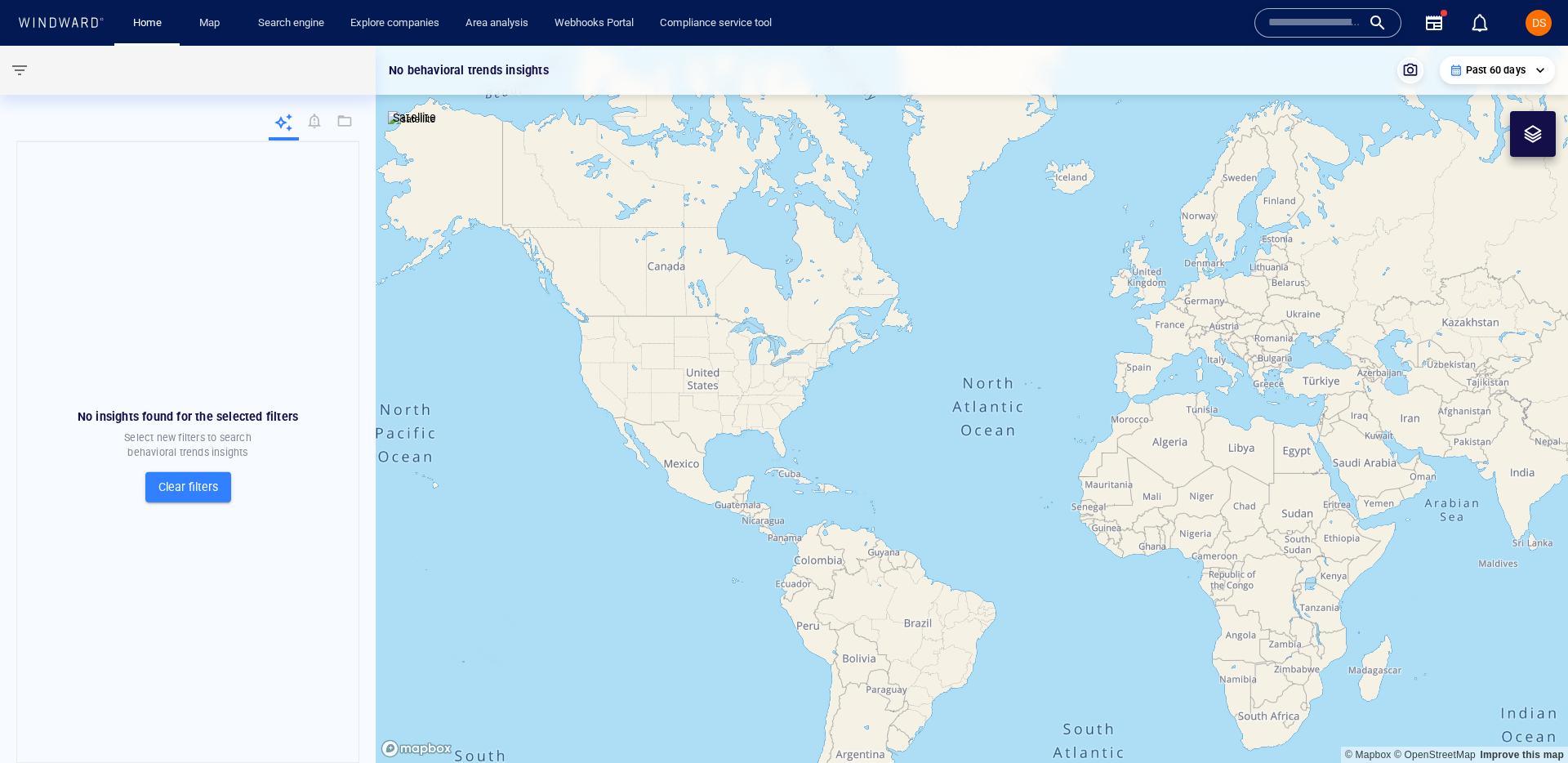 paste on "*******" 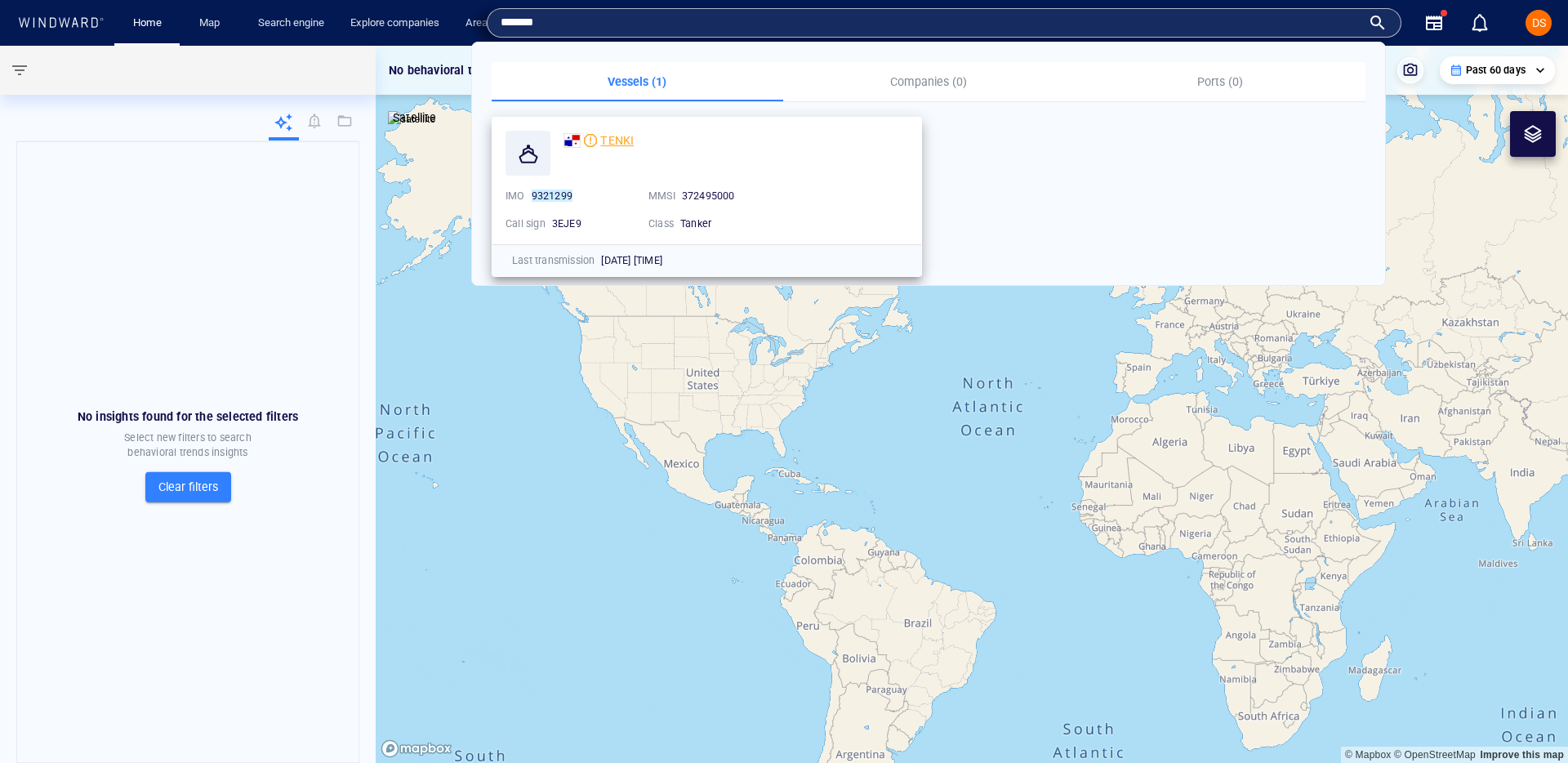 type on "*******" 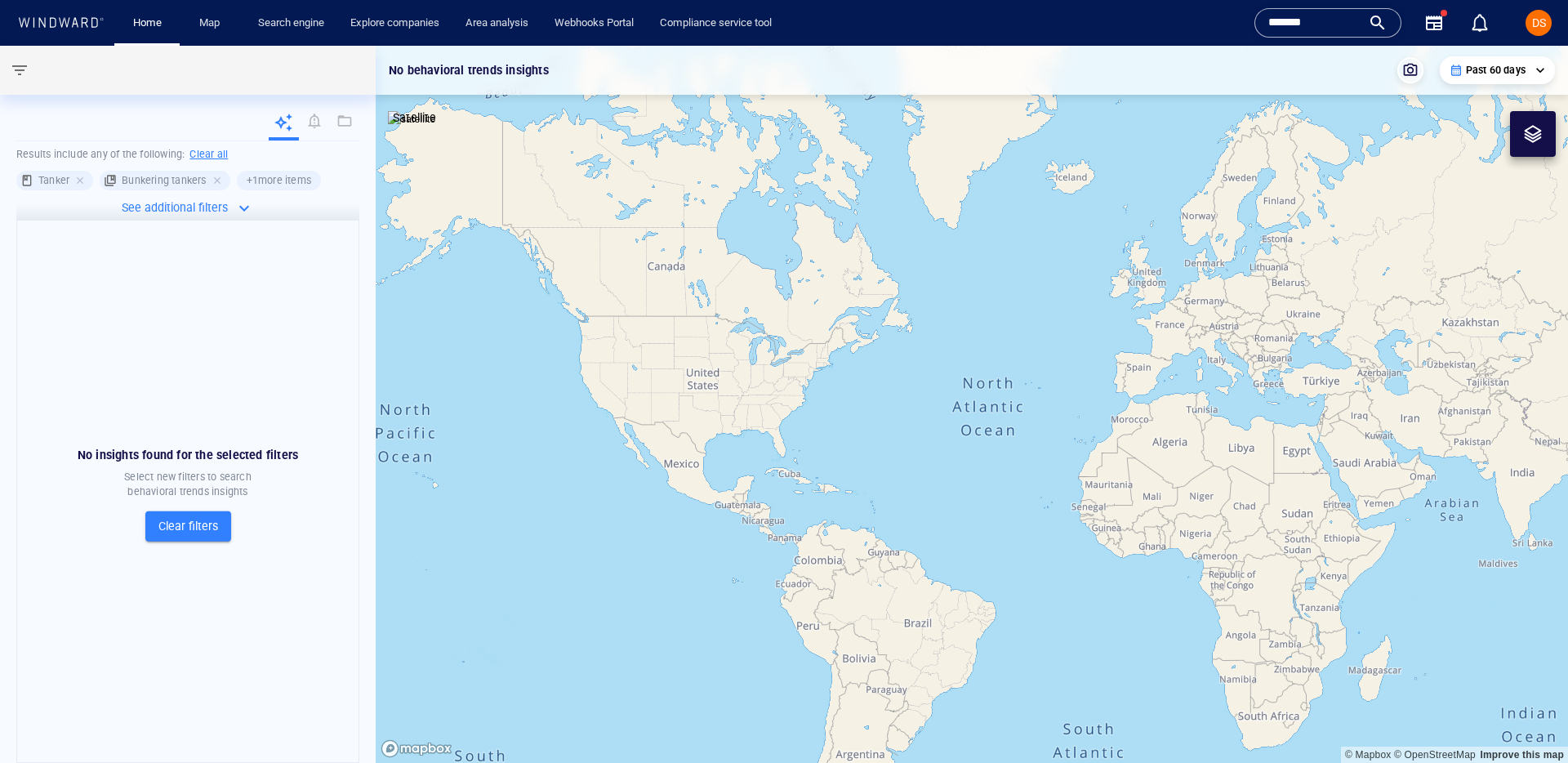 click on "*******" at bounding box center [1315, 23] 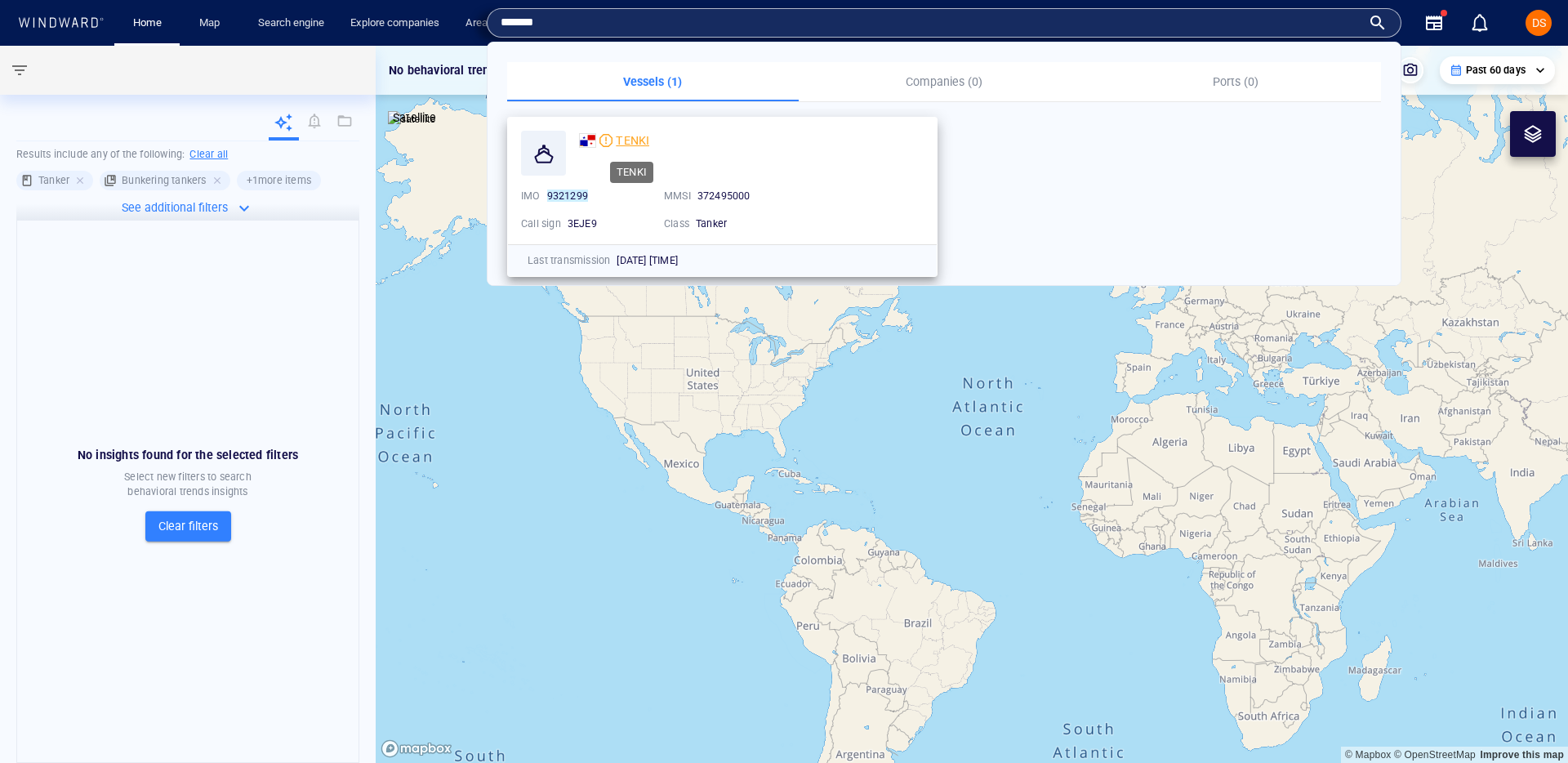 click on "TENKI" at bounding box center (632, 141) 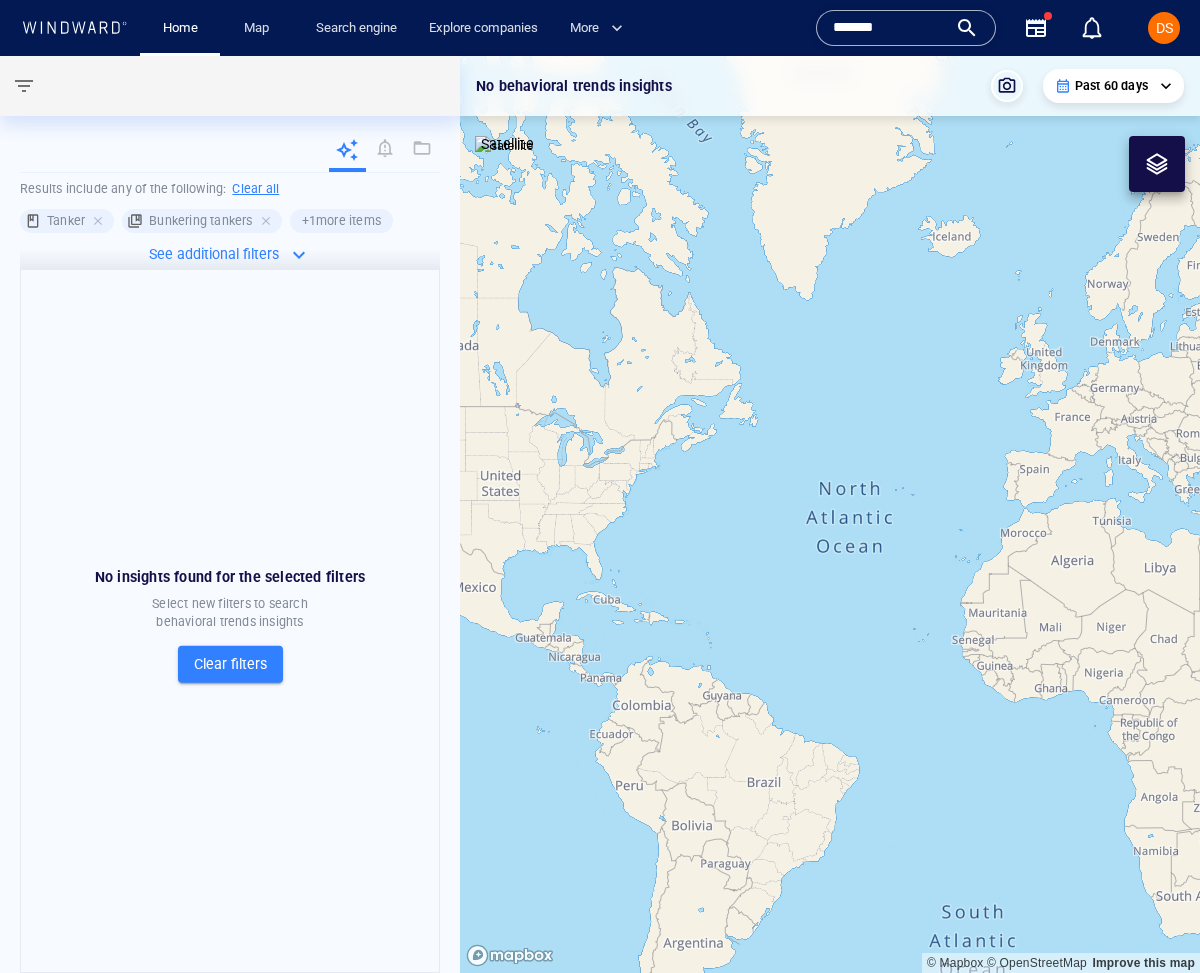 type 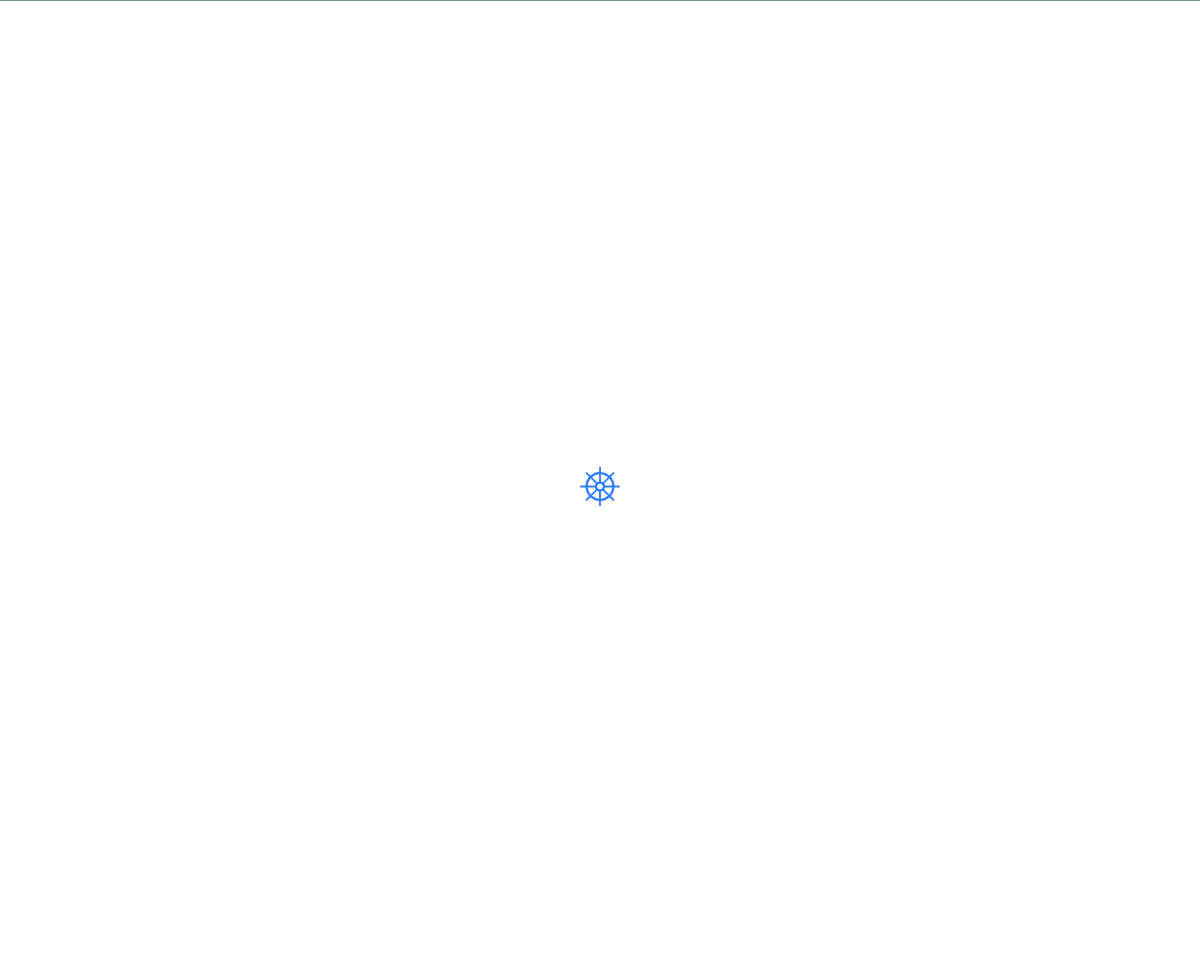 scroll, scrollTop: 0, scrollLeft: 0, axis: both 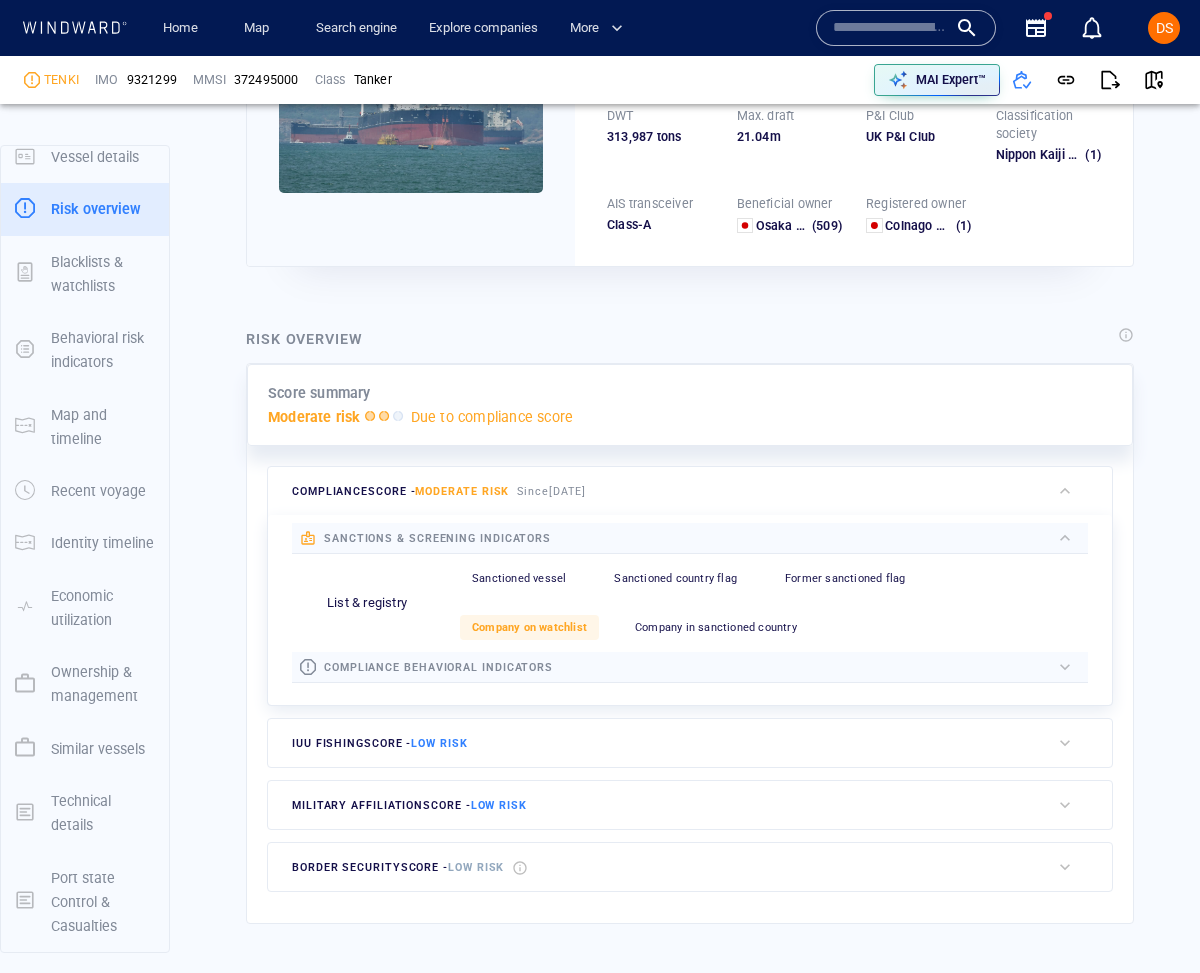 click on "Company on watchlist" at bounding box center (529, 627) 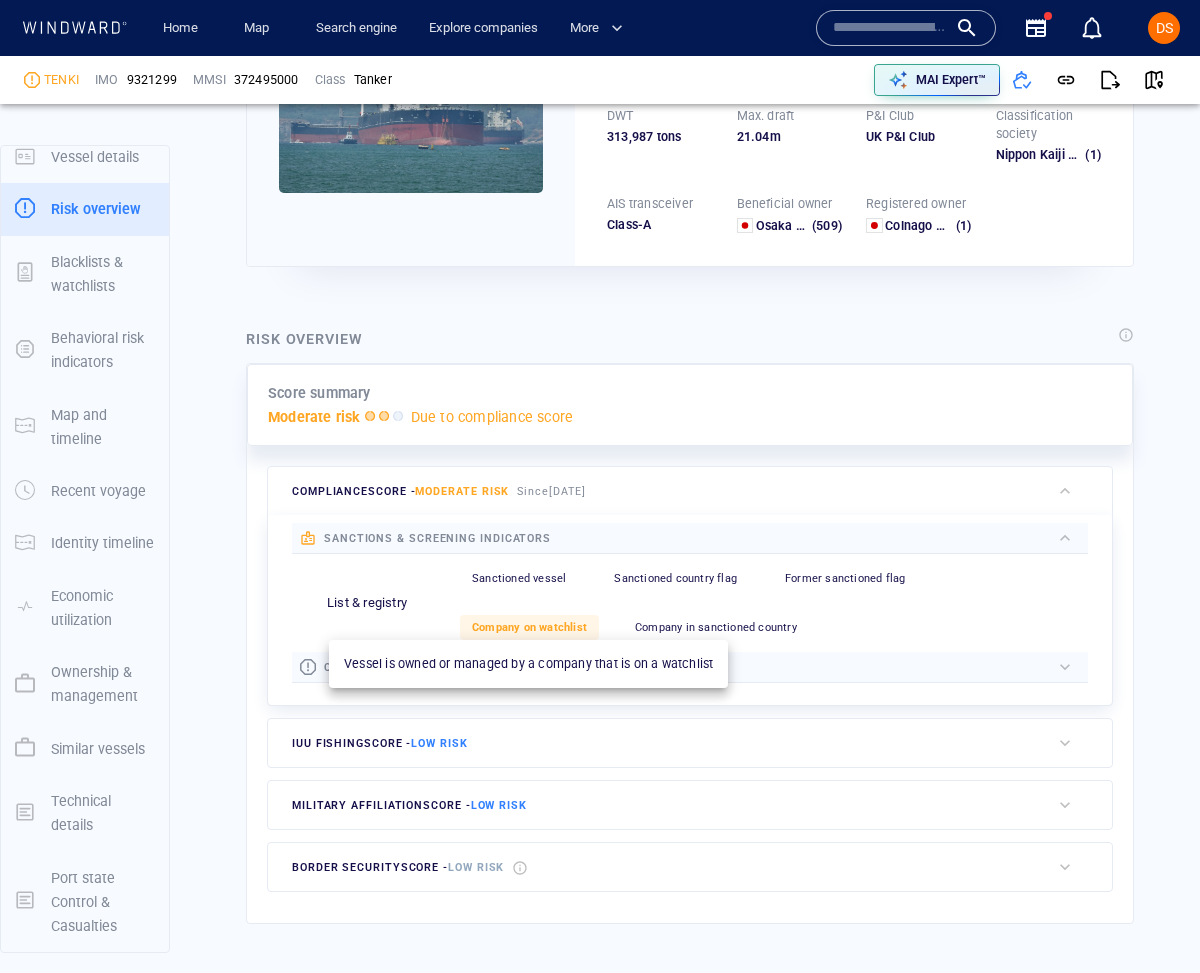 click on "Company on watchlist" at bounding box center [529, 627] 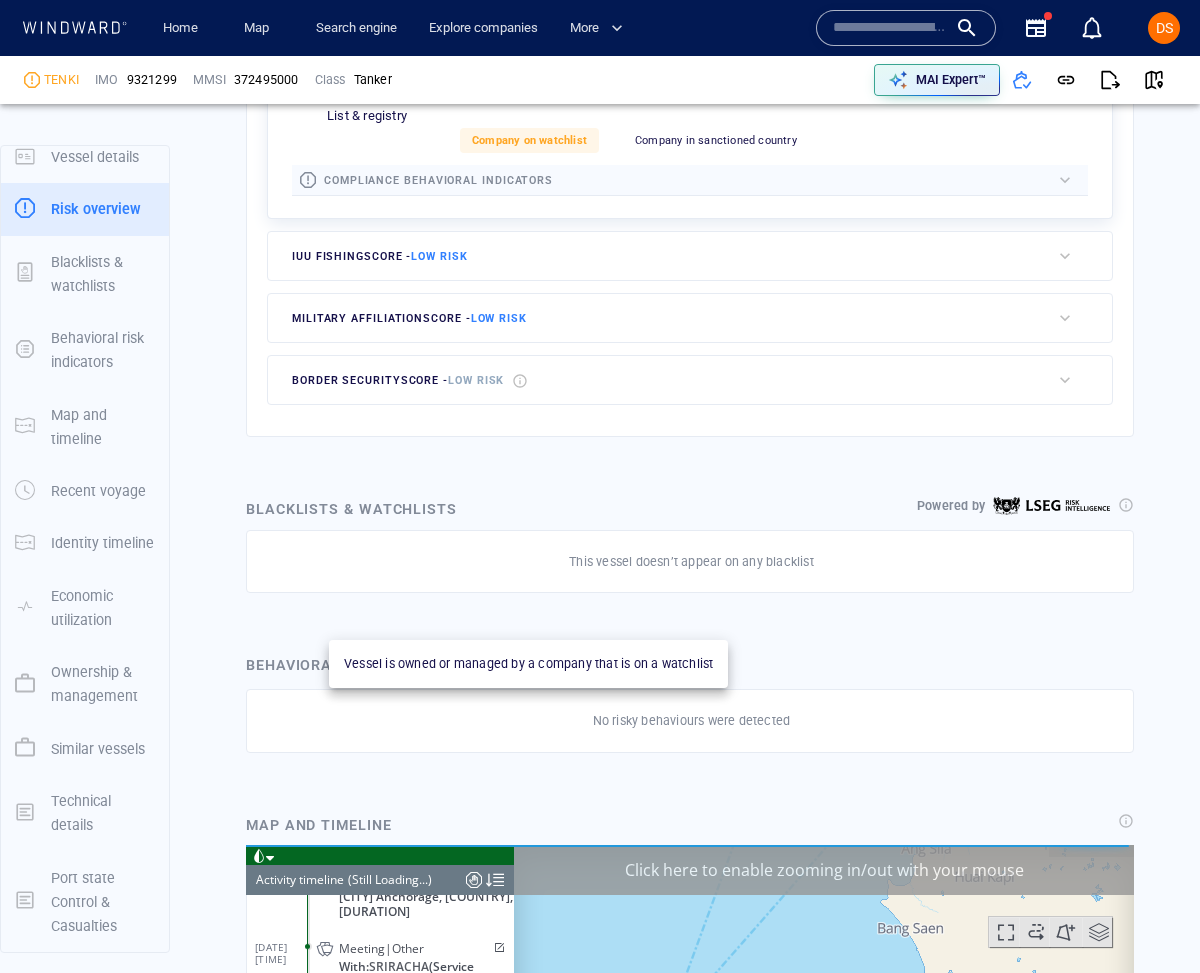 drag, startPoint x: 745, startPoint y: 1467, endPoint x: 478, endPoint y: 1619, distance: 307.23444 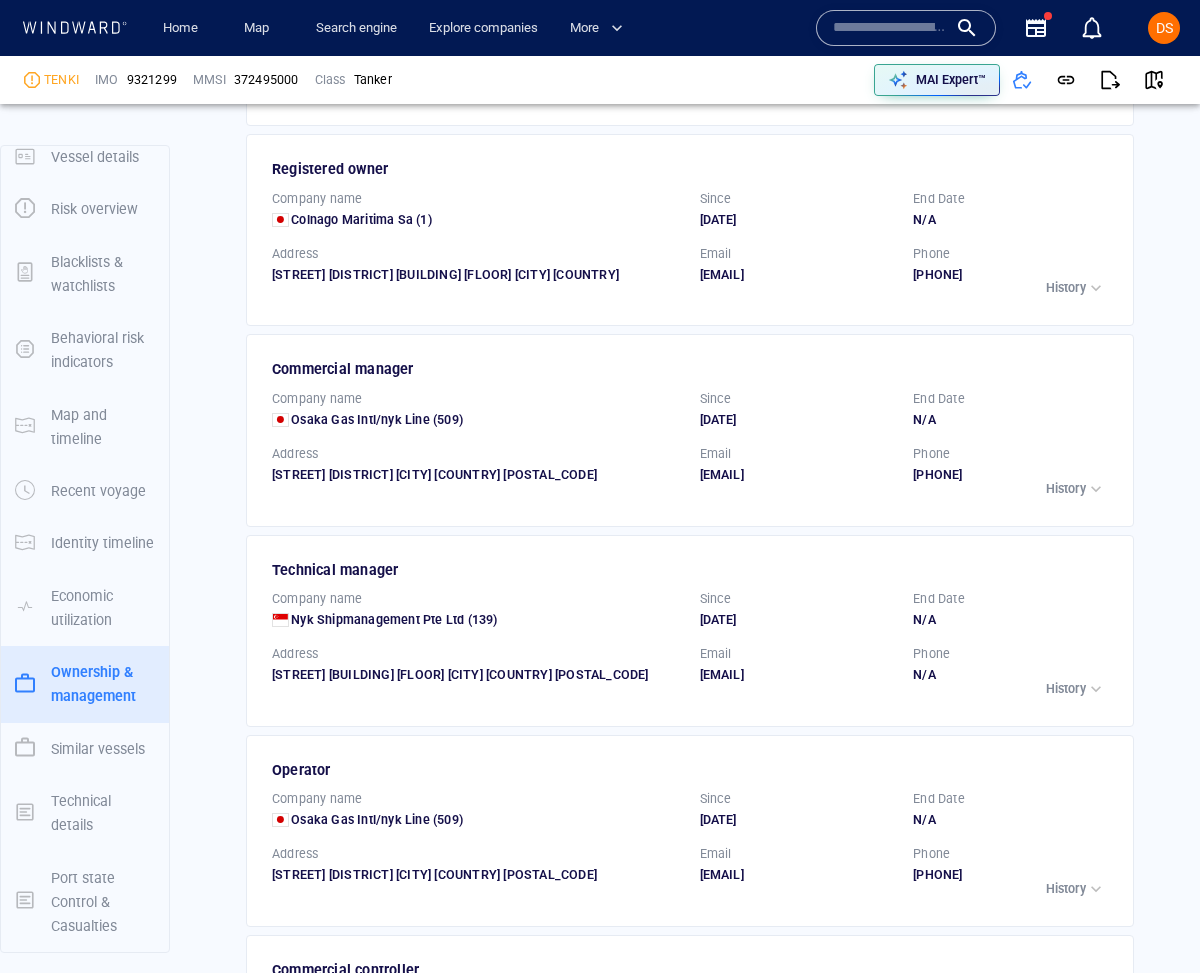scroll, scrollTop: 3829, scrollLeft: 0, axis: vertical 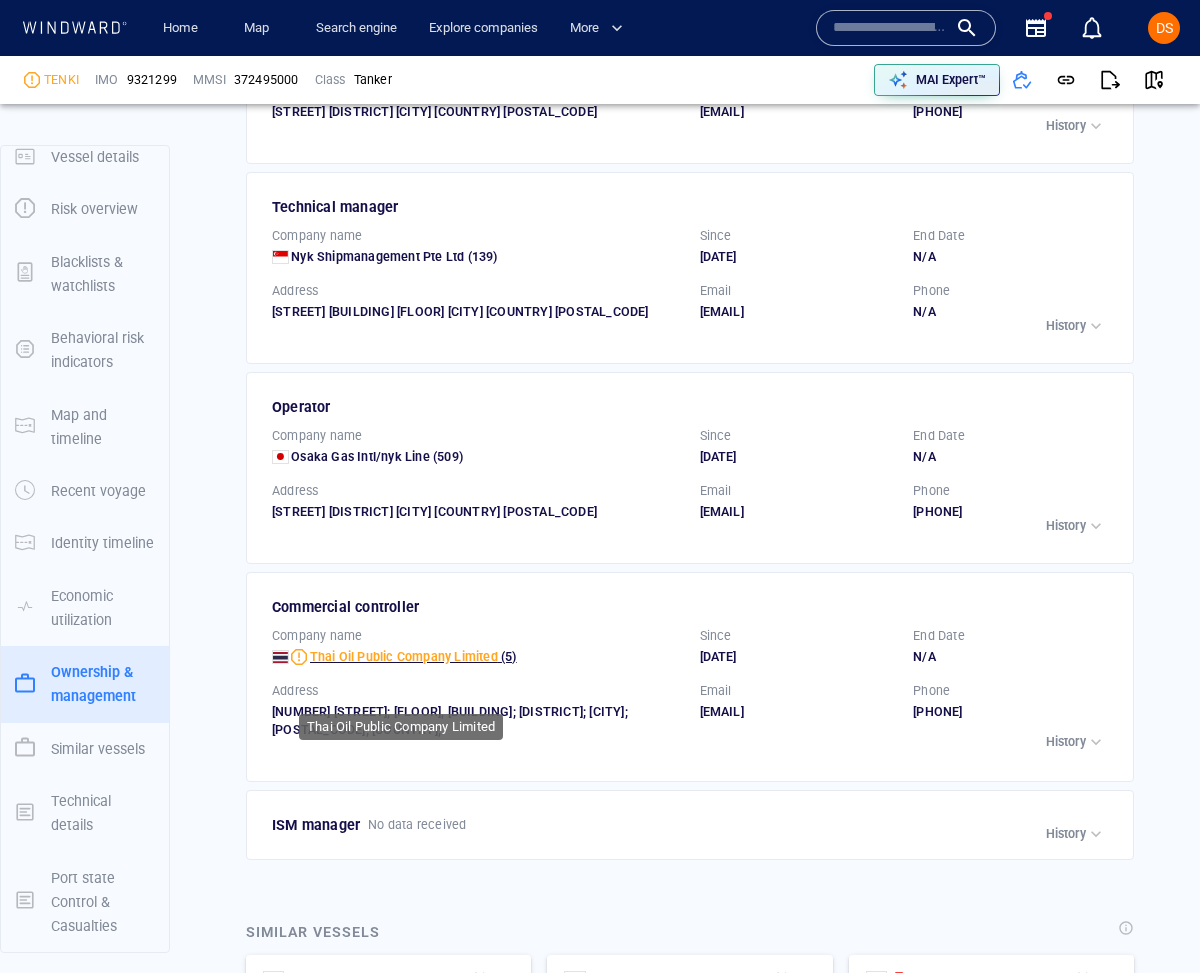 click on "Thai Oil Public Company Limited" at bounding box center (404, 656) 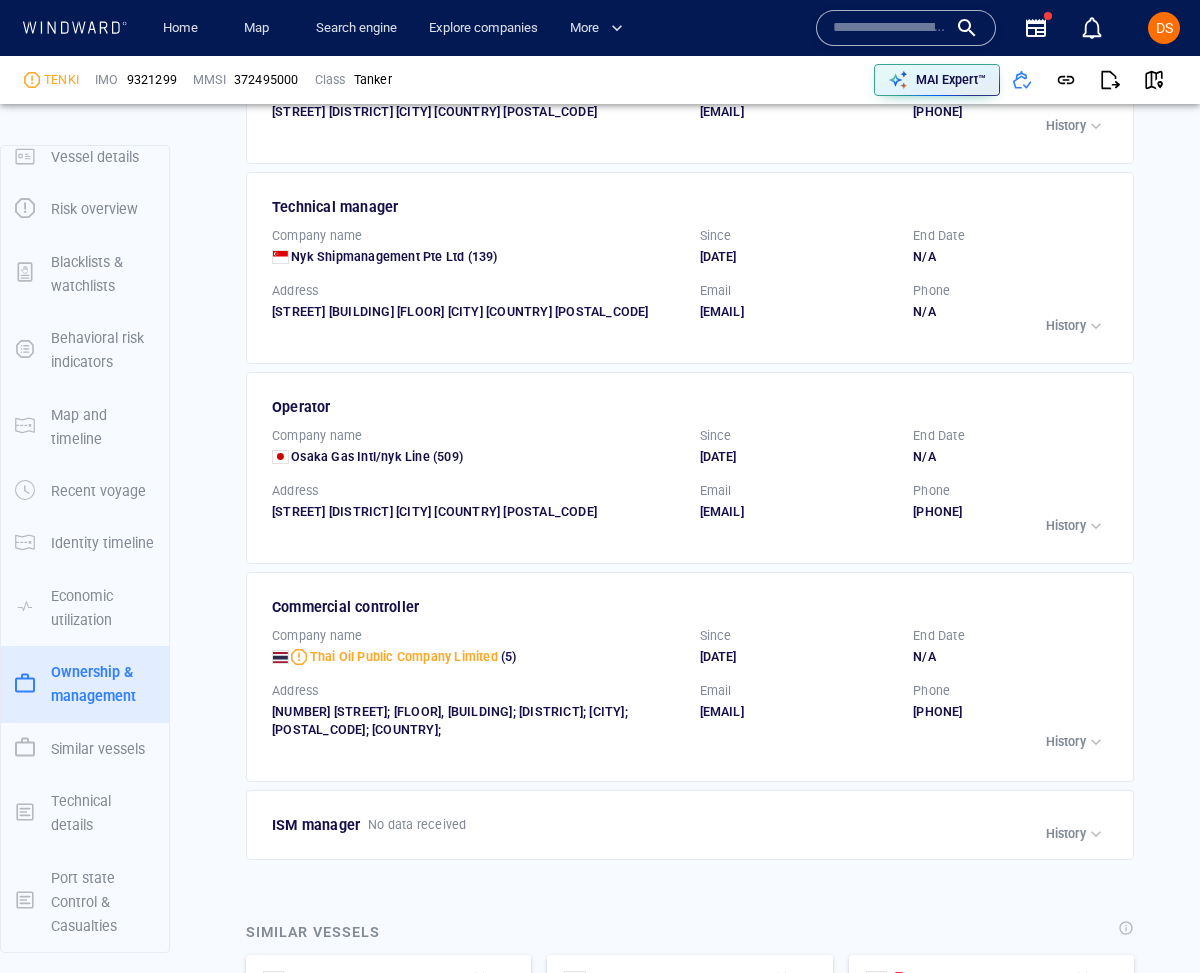 click at bounding box center (890, 28) 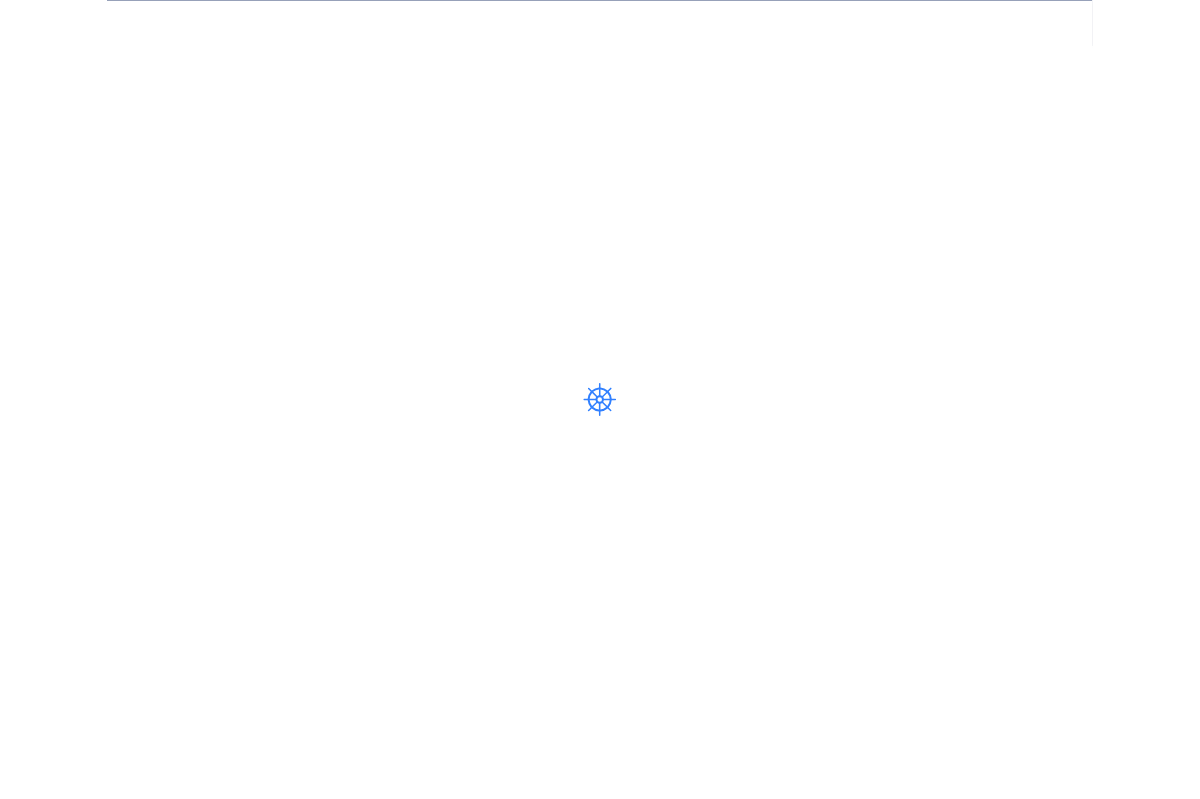 scroll, scrollTop: 0, scrollLeft: 0, axis: both 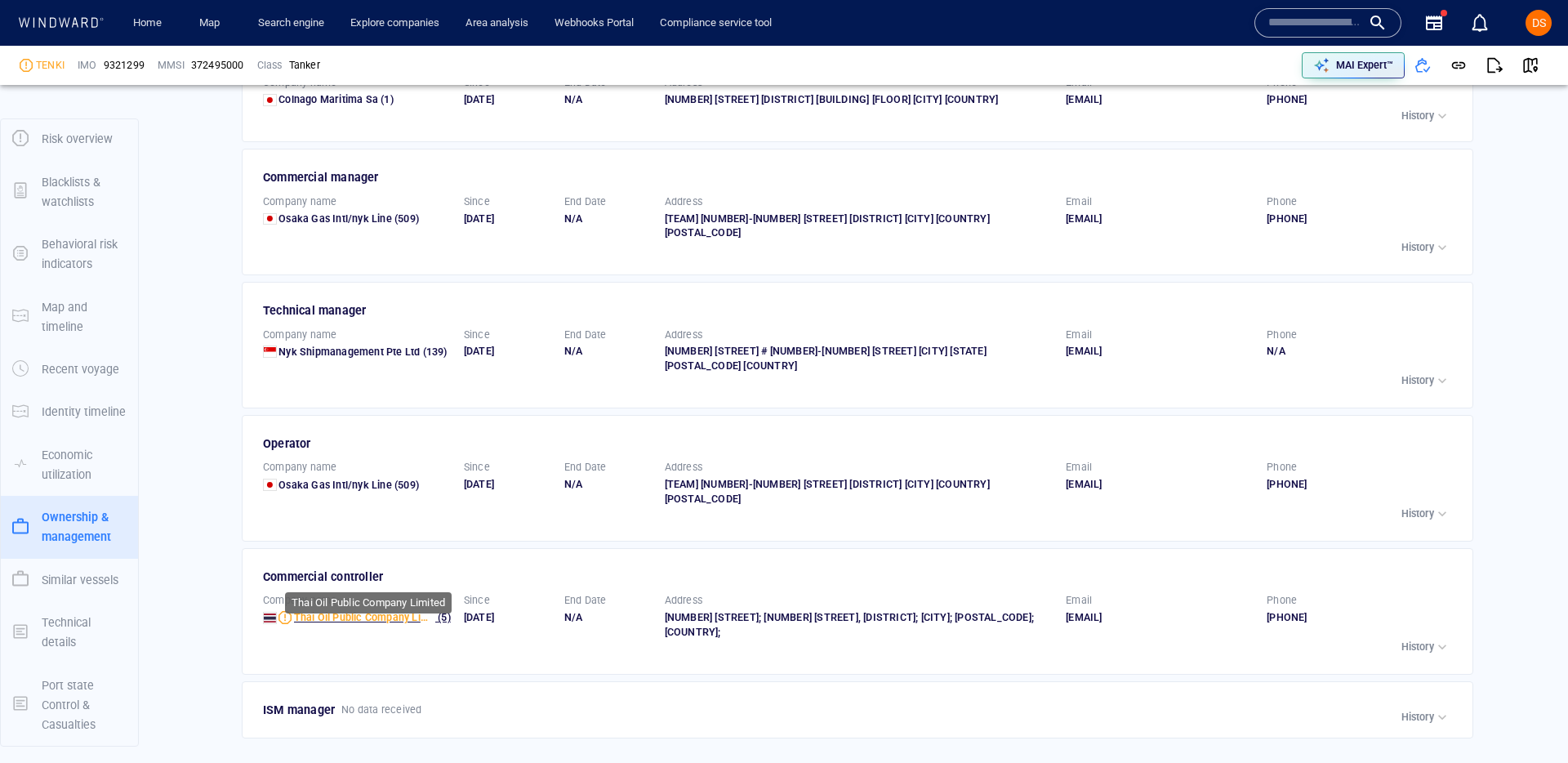 click on "Thai Oil Public Company Limited" at bounding box center (371, 617) 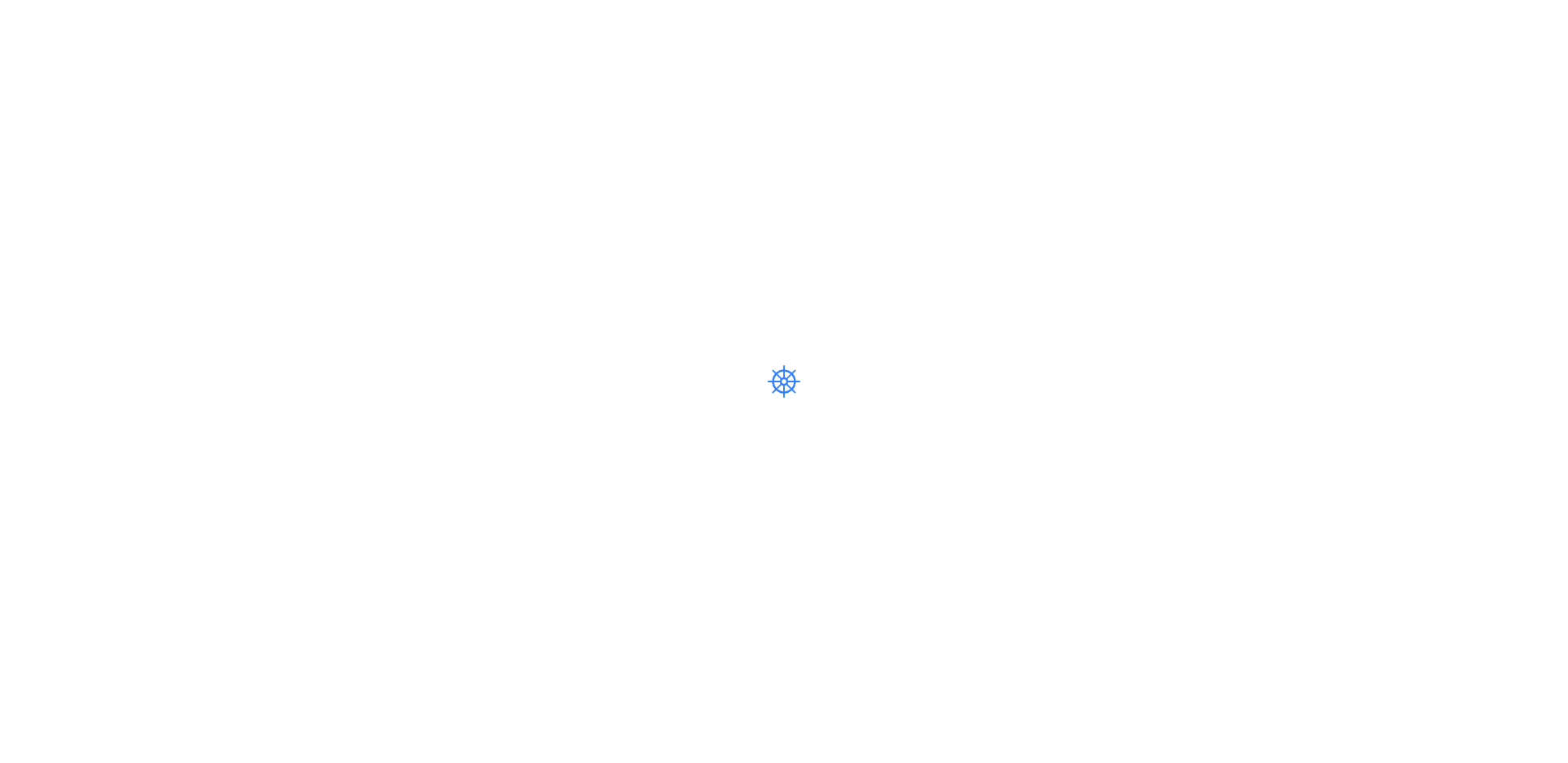scroll, scrollTop: 0, scrollLeft: 0, axis: both 